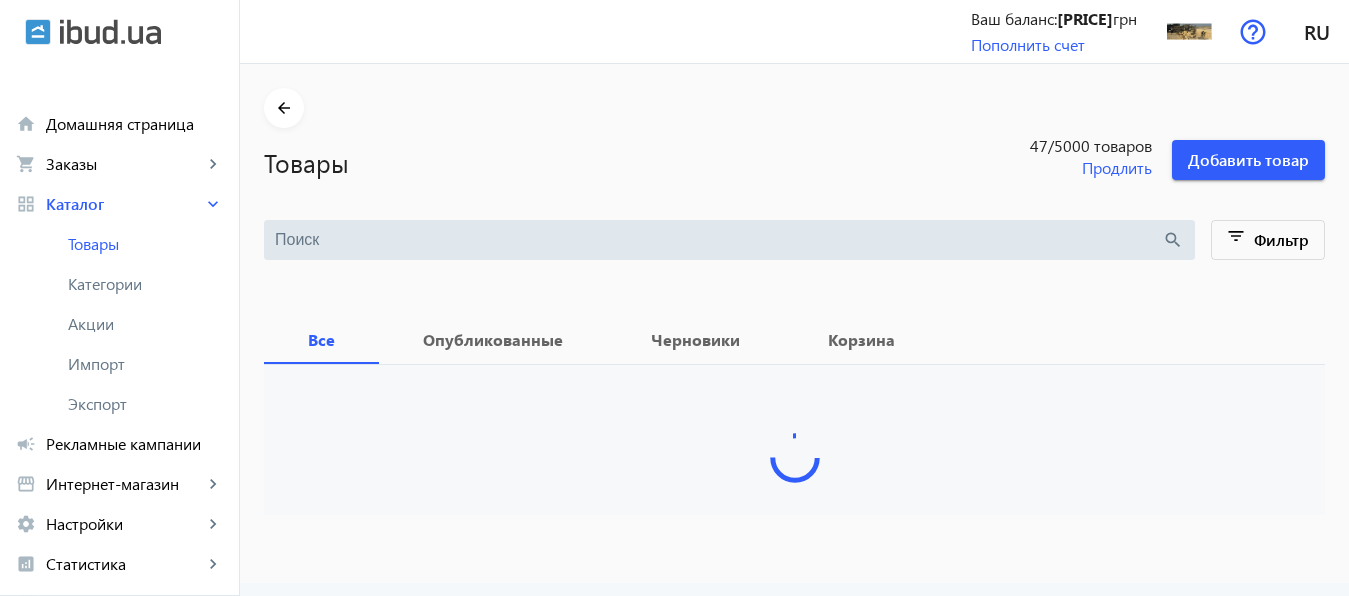 scroll, scrollTop: 0, scrollLeft: 0, axis: both 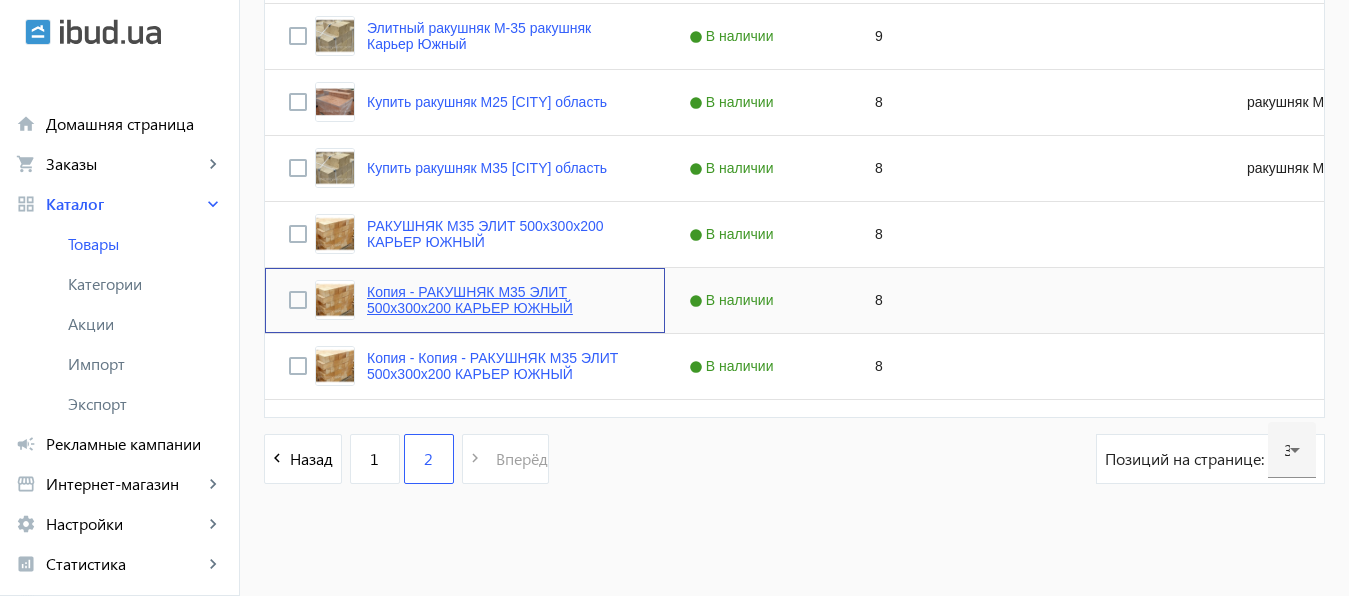 click on "Копия - РАКУШНЯК М35 ЭЛИТ 500х300х200 КАРЬЕР ЮЖНЫЙ" 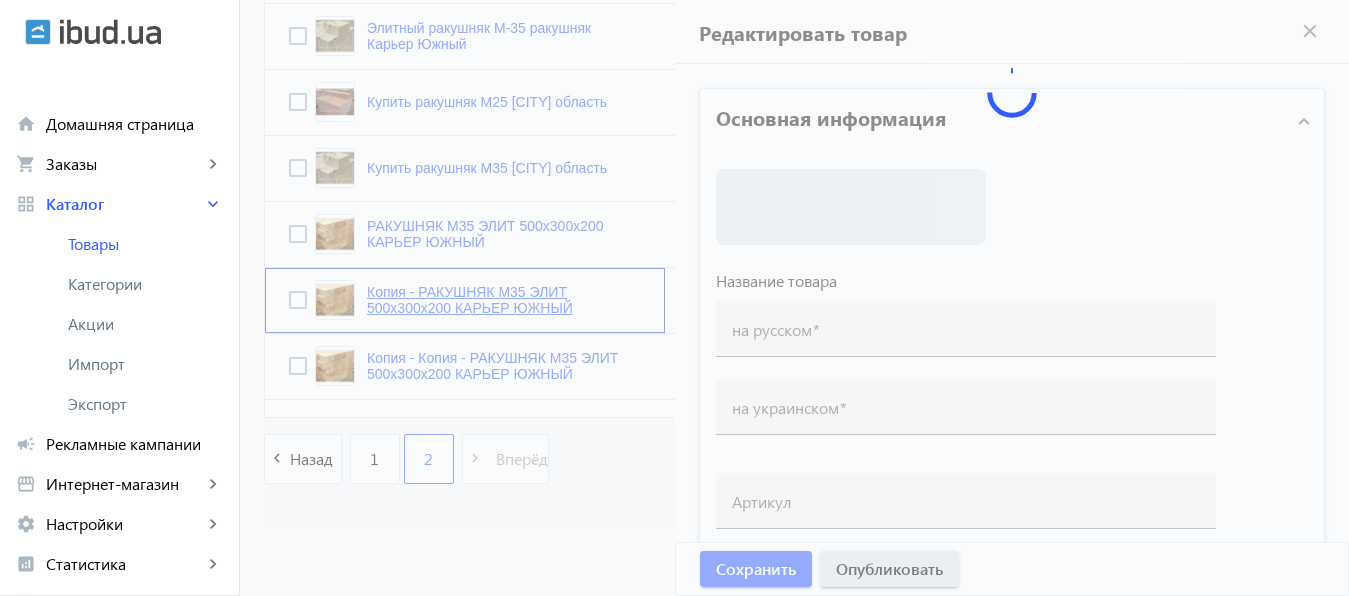 type on "Копия - РАКУШНЯК М35 ЭЛИТ 500х300х200 КАРЬЕР ЮЖНЫЙ" 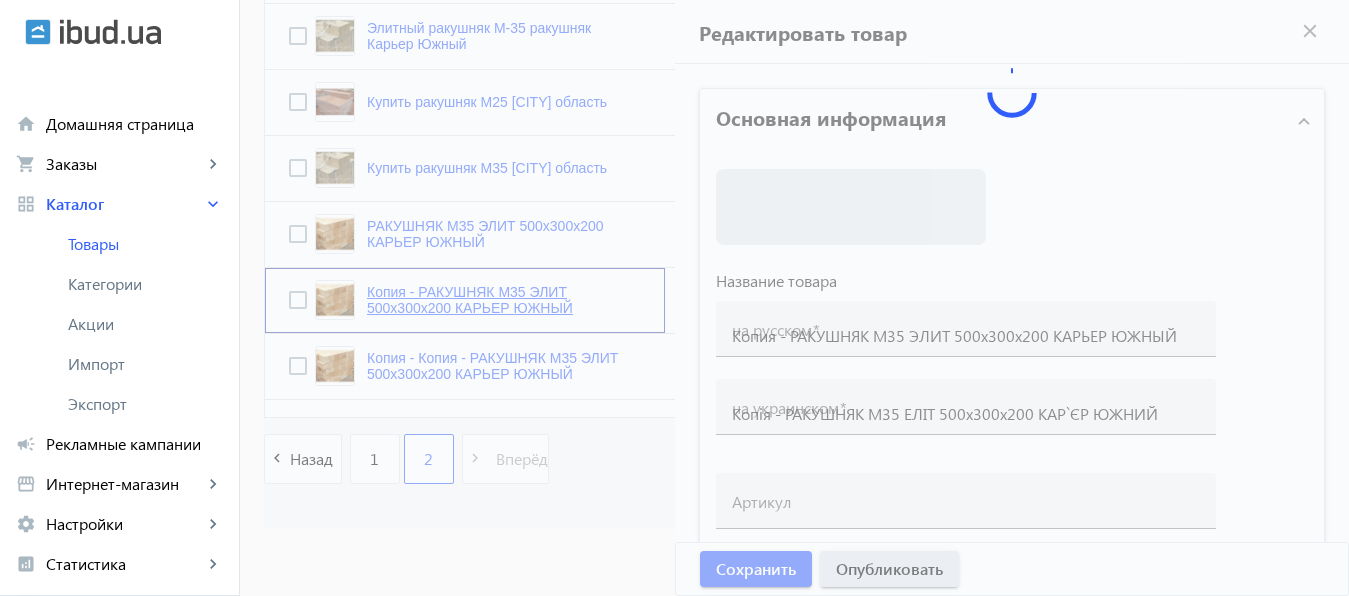 type on "1500" 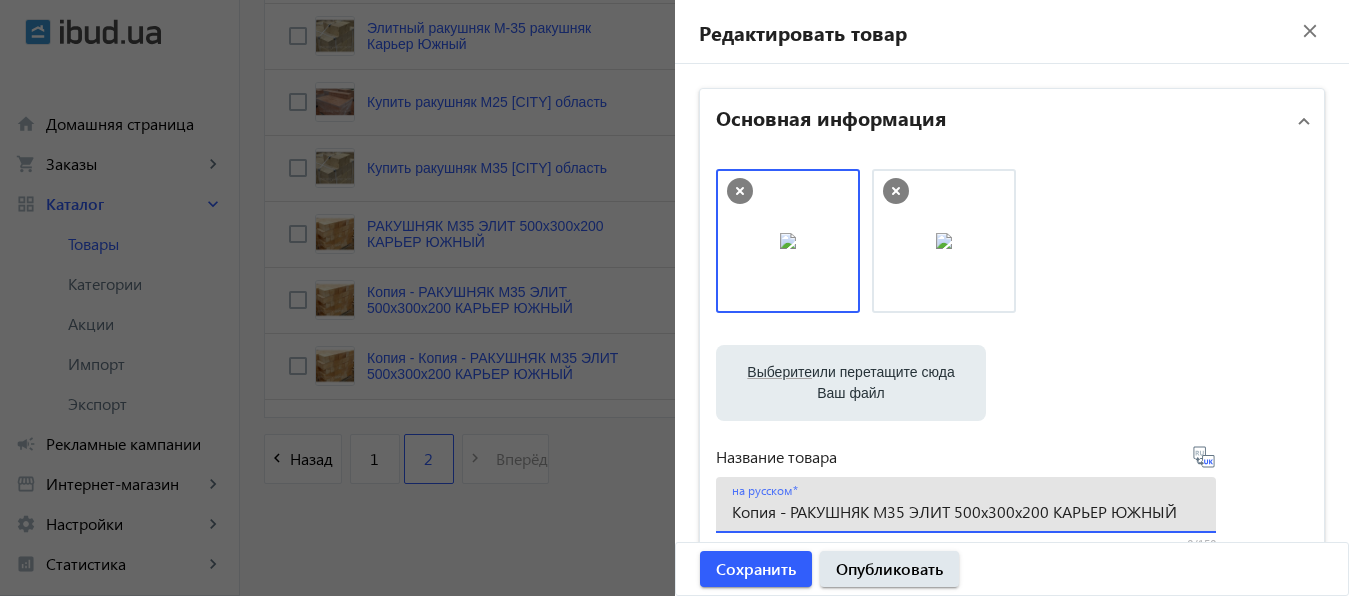 drag, startPoint x: 786, startPoint y: 511, endPoint x: 714, endPoint y: 521, distance: 72.691124 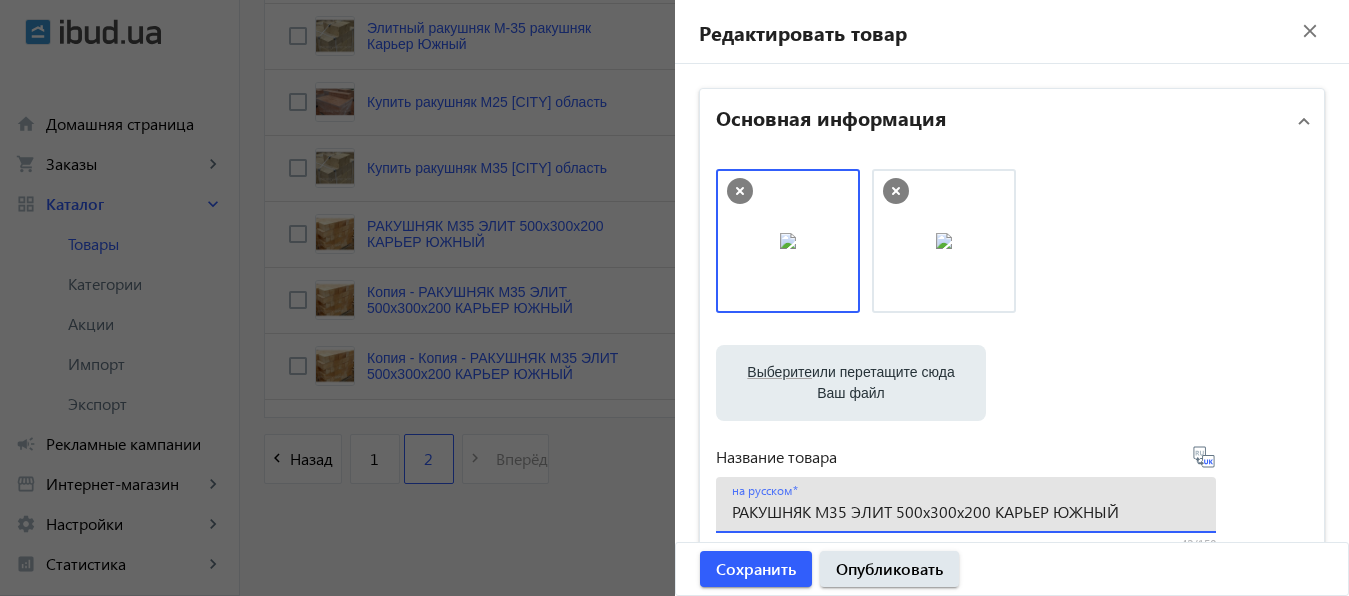 click on "РАКУШНЯК М35 ЭЛИТ 500х300х200 КАРЬЕР ЮЖНЫЙ" at bounding box center (966, 511) 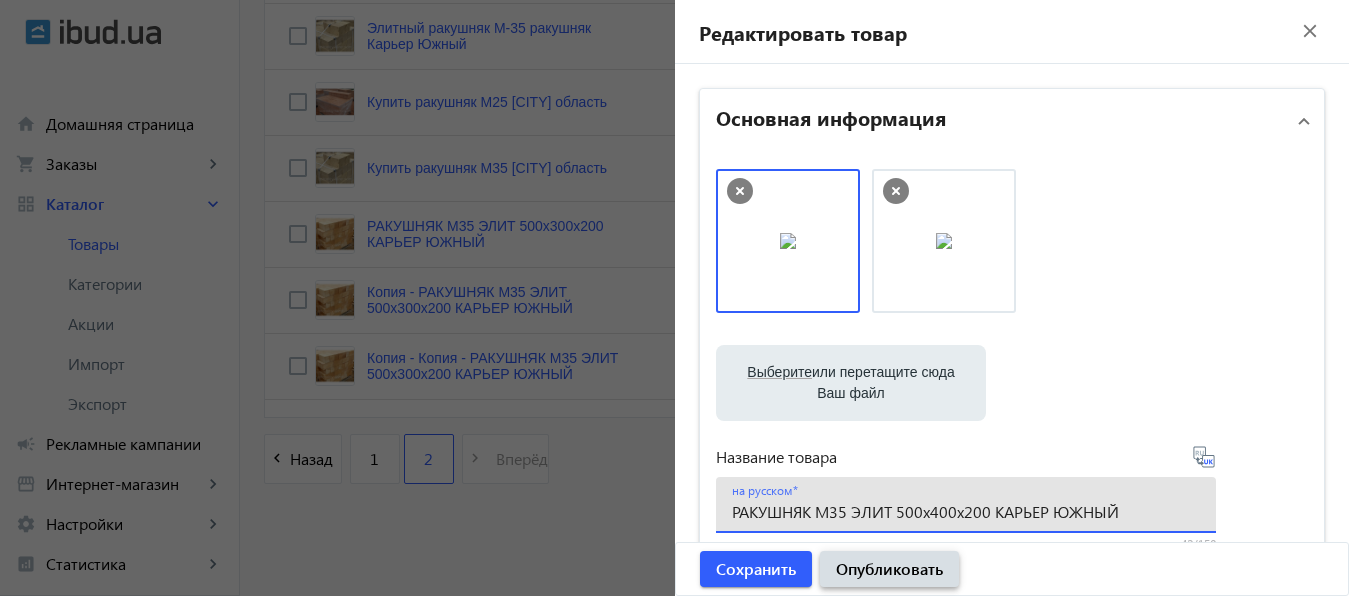 type on "РАКУШНЯК М35 ЭЛИТ 500х400х200 КАРЬЕР ЮЖНЫЙ" 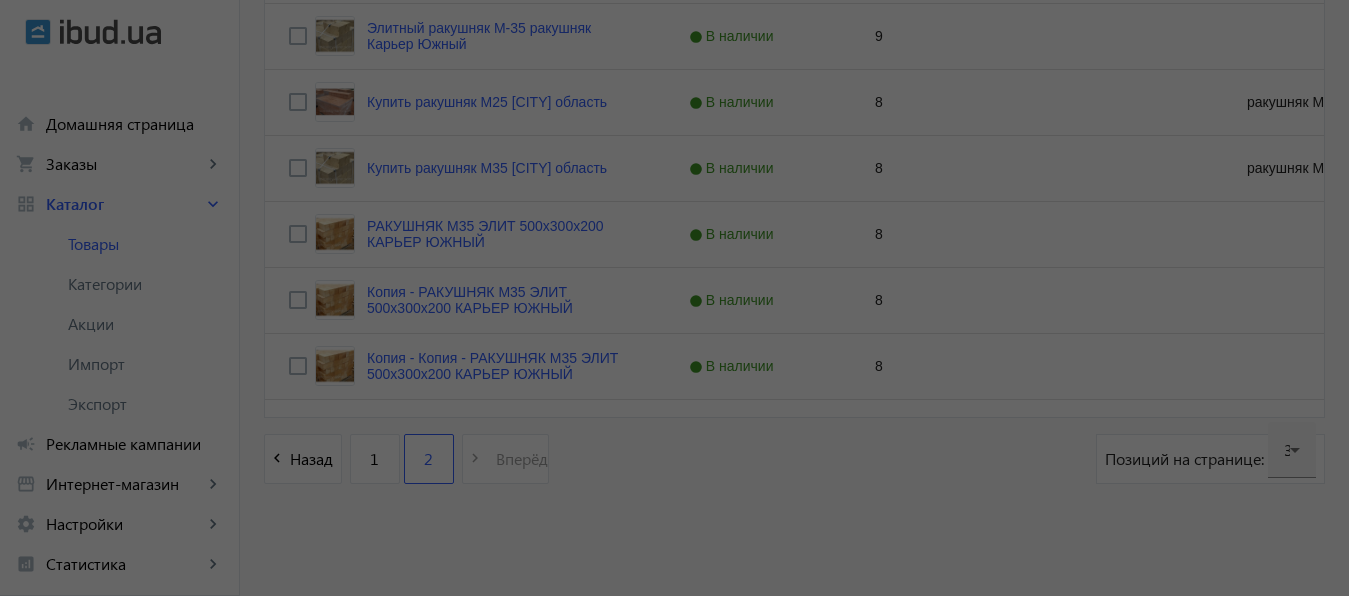 scroll, scrollTop: 0, scrollLeft: 0, axis: both 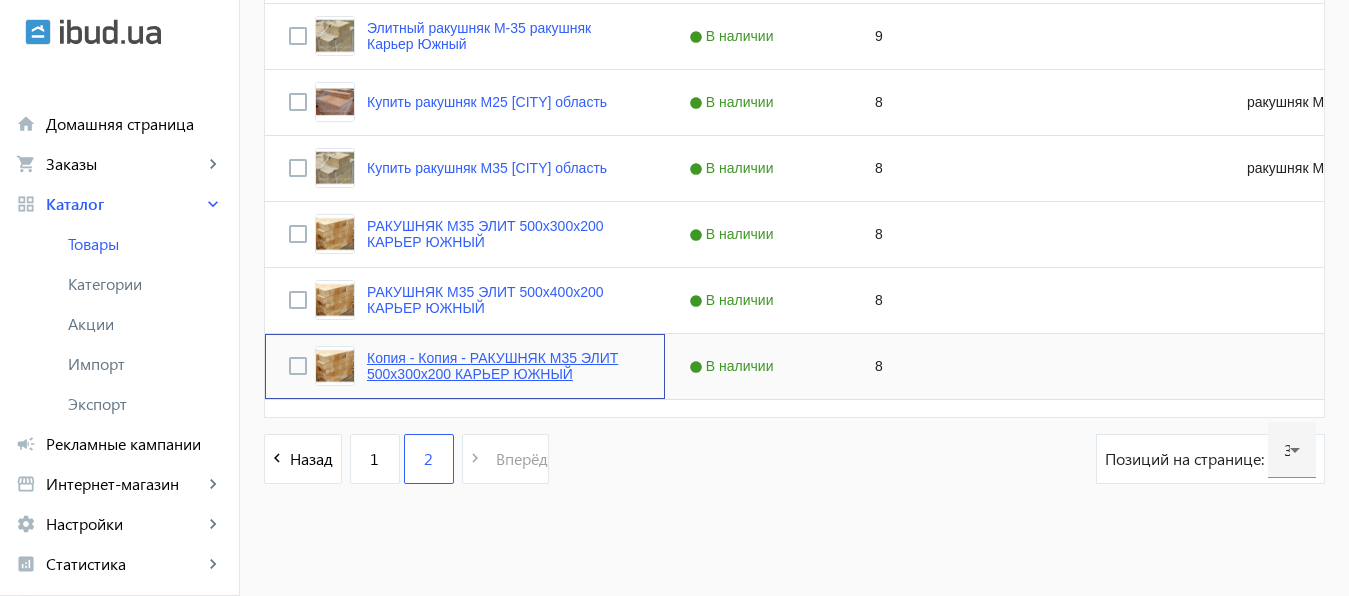 click on "Копия - Копия - РАКУШНЯК М35 ЭЛИТ 500х300х200 КАРЬЕР ЮЖНЫЙ" 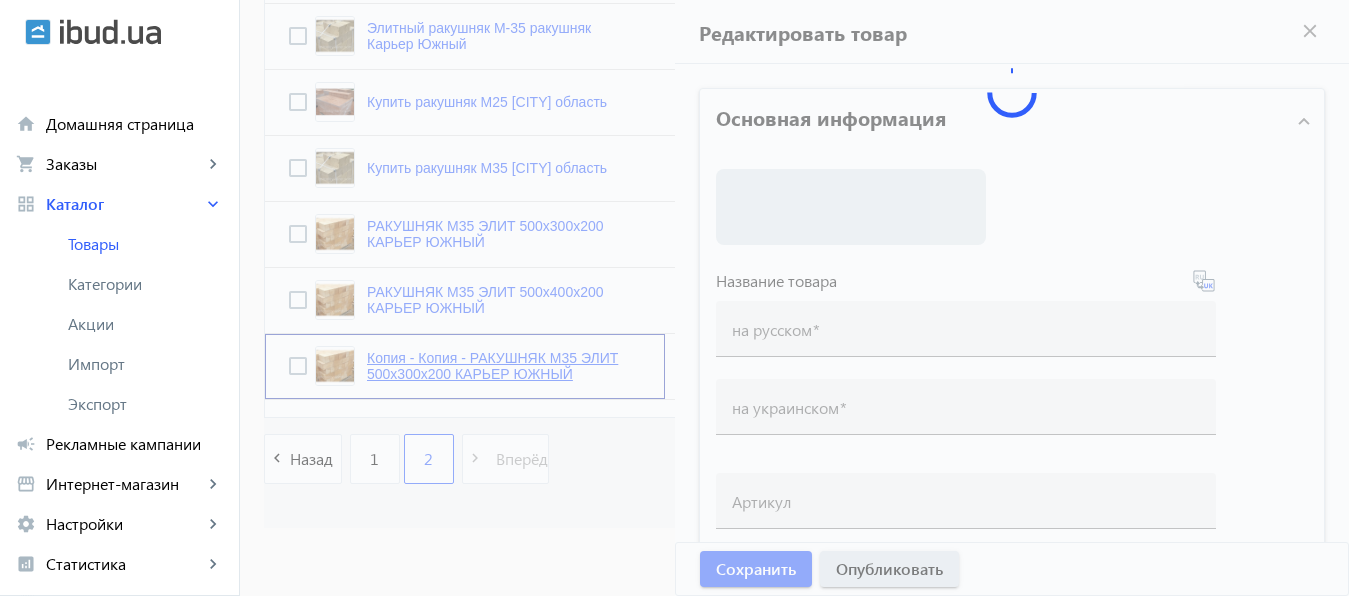 type on "Копия - Копия - РАКУШНЯК М35 ЭЛИТ 500х300х200 КАРЬЕР ЮЖНЫЙ" 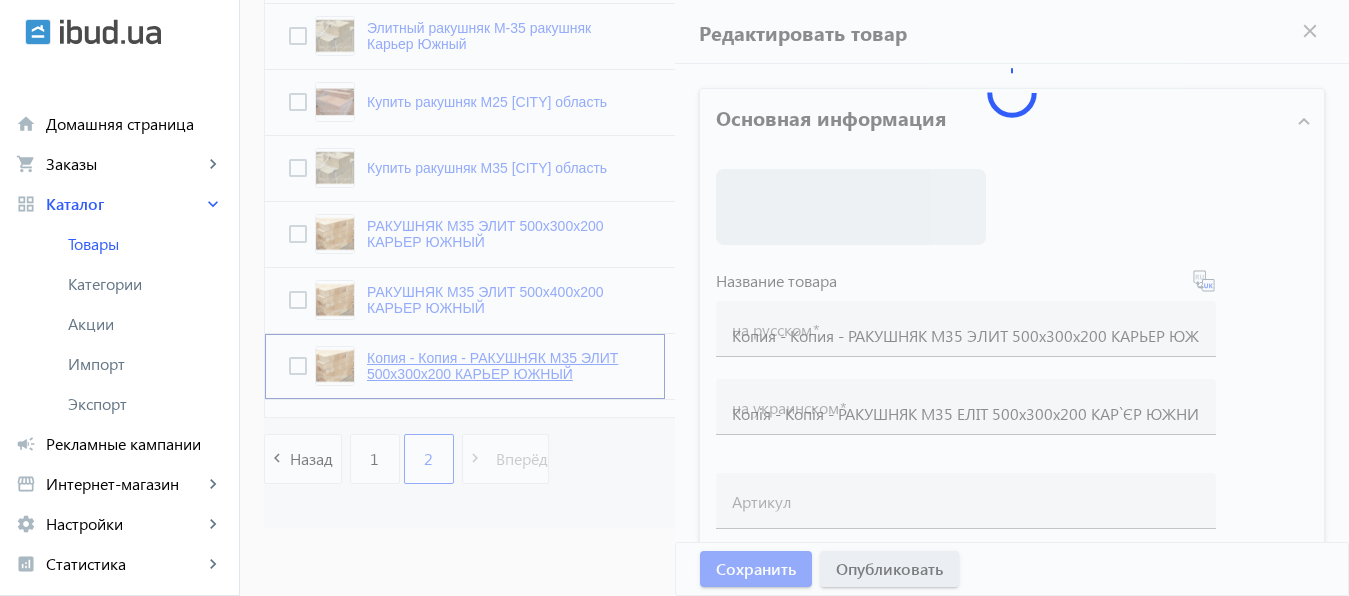 type on "1000" 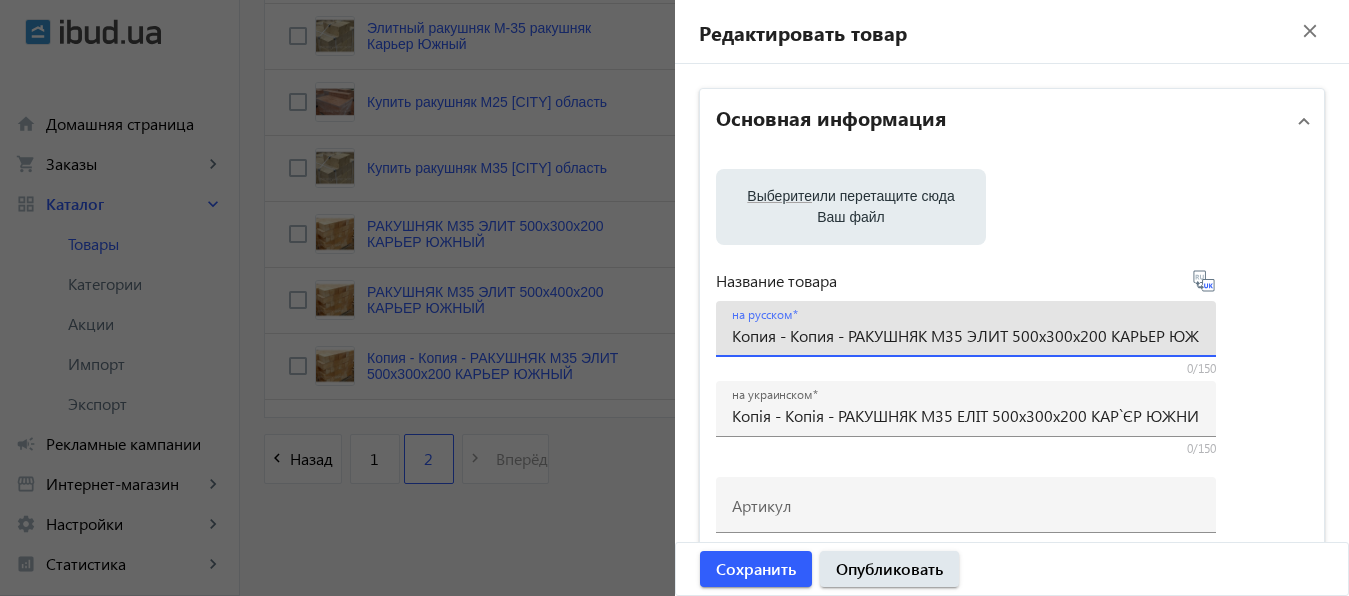 drag, startPoint x: 847, startPoint y: 338, endPoint x: 723, endPoint y: 354, distance: 125.028 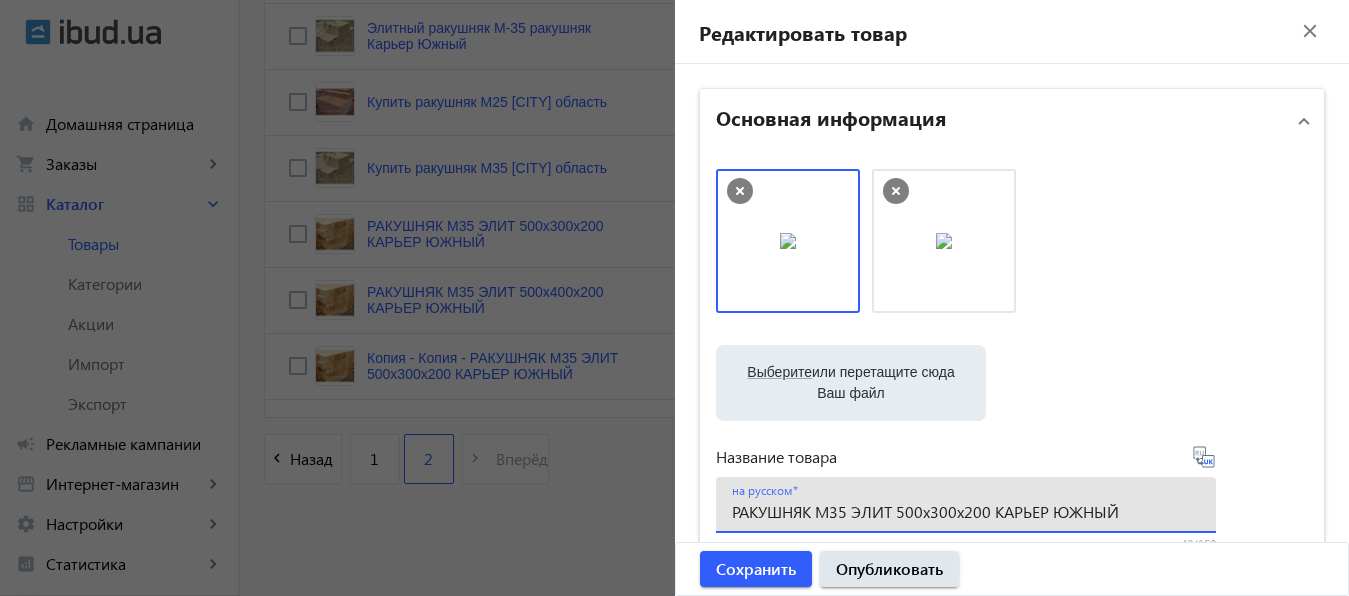 type on "РАКУШНЯК М35 ЭЛИТ 500х300х200 КАРЬЕР ЮЖНЫЙ" 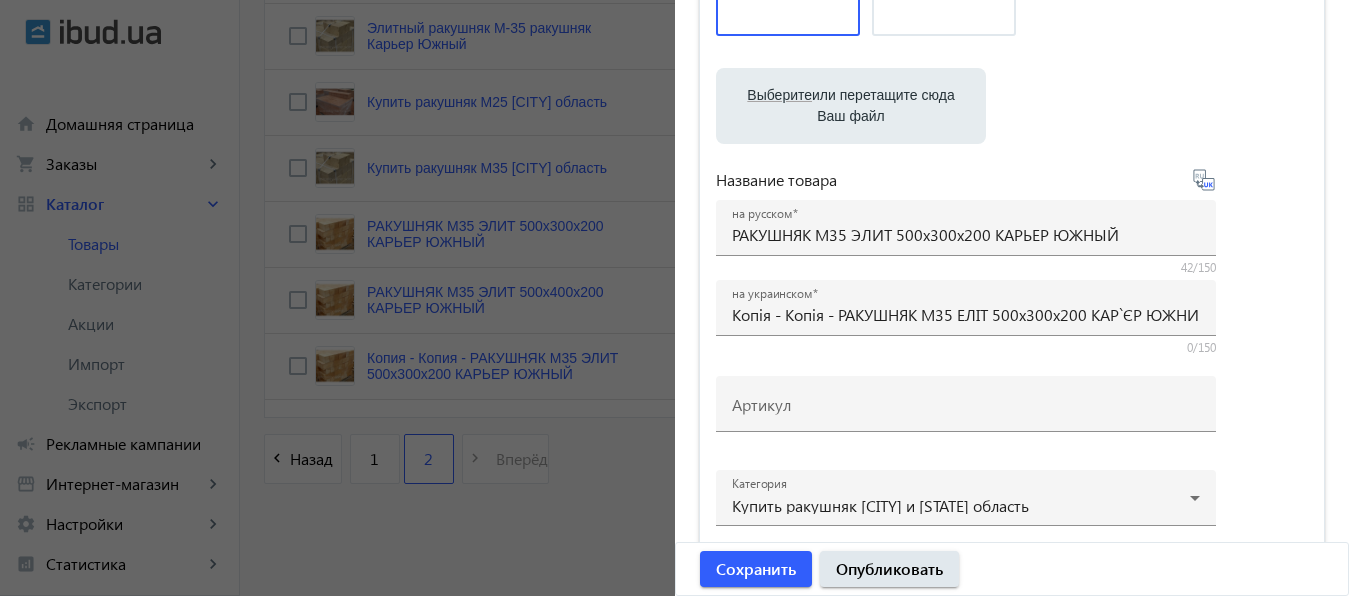 scroll, scrollTop: 288, scrollLeft: 0, axis: vertical 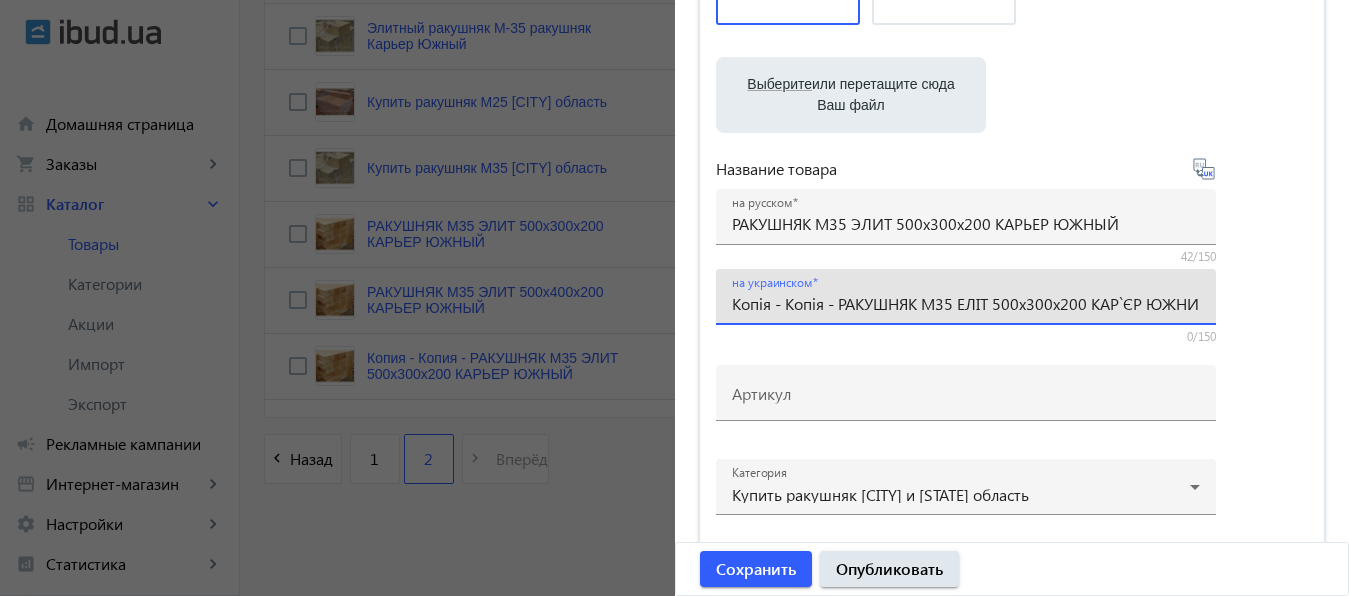 drag, startPoint x: 835, startPoint y: 306, endPoint x: 726, endPoint y: 311, distance: 109.11462 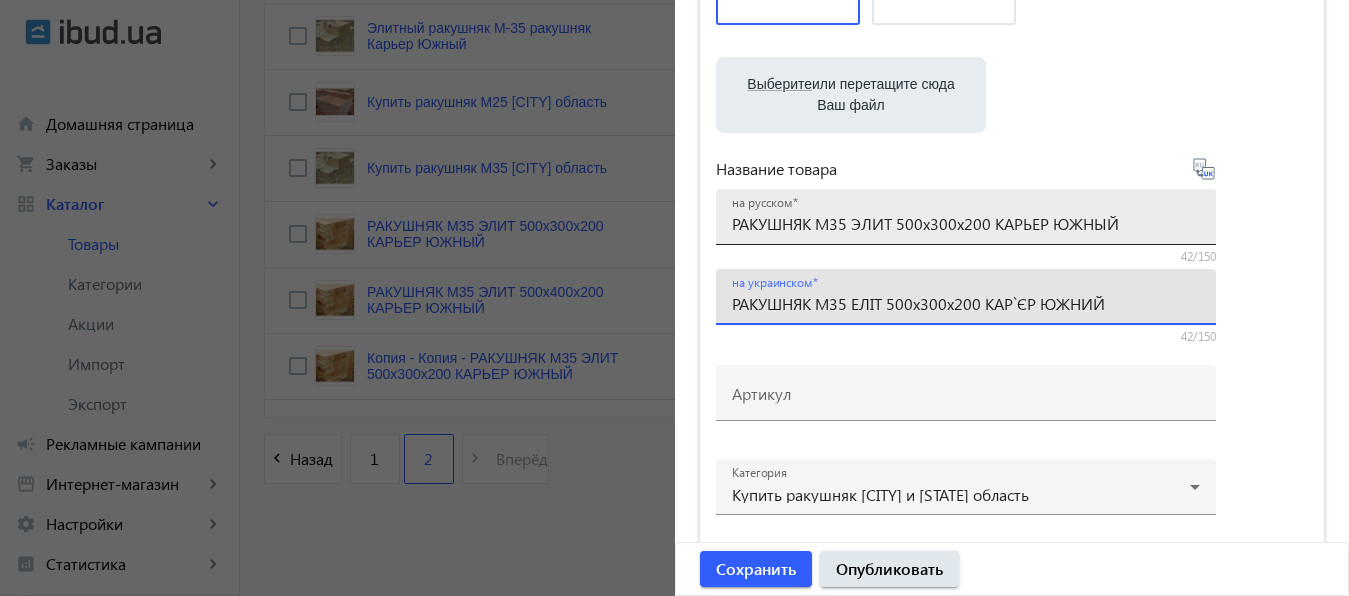 type on "РАКУШНЯК М35 ЕЛІТ 500х300х200 КАР`ЄР ЮЖНИЙ" 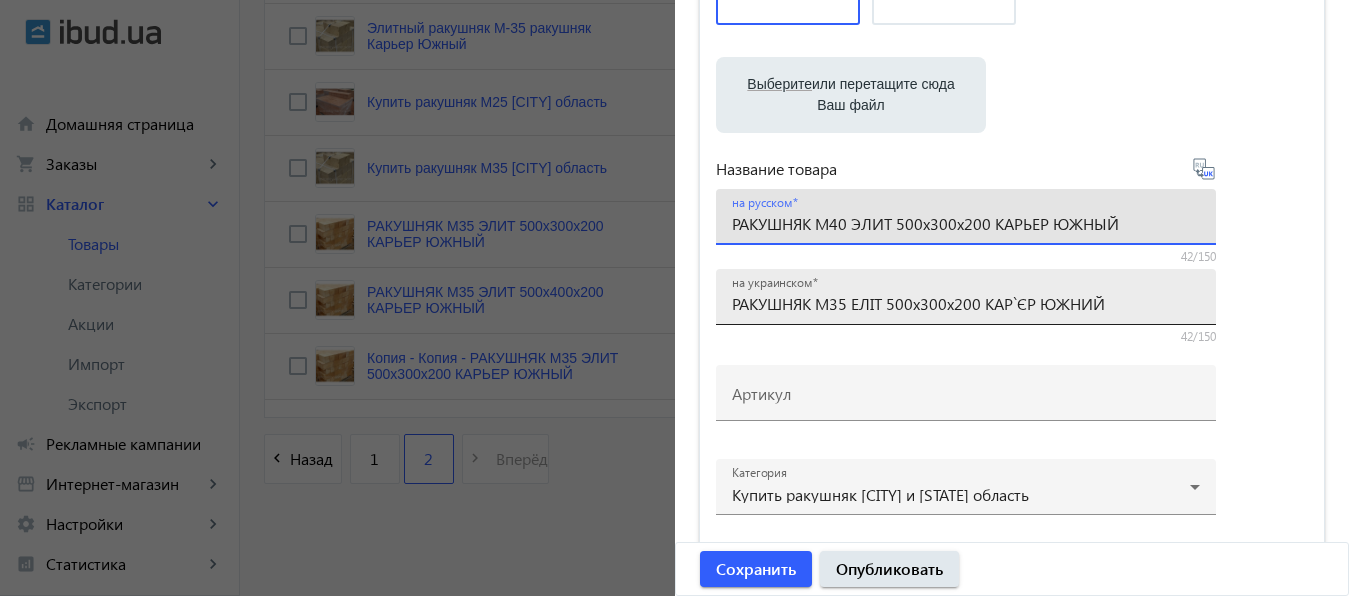 type on "РАКУШНЯК М40 ЭЛИТ 500х300х200 КАРЬЕР ЮЖНЫЙ" 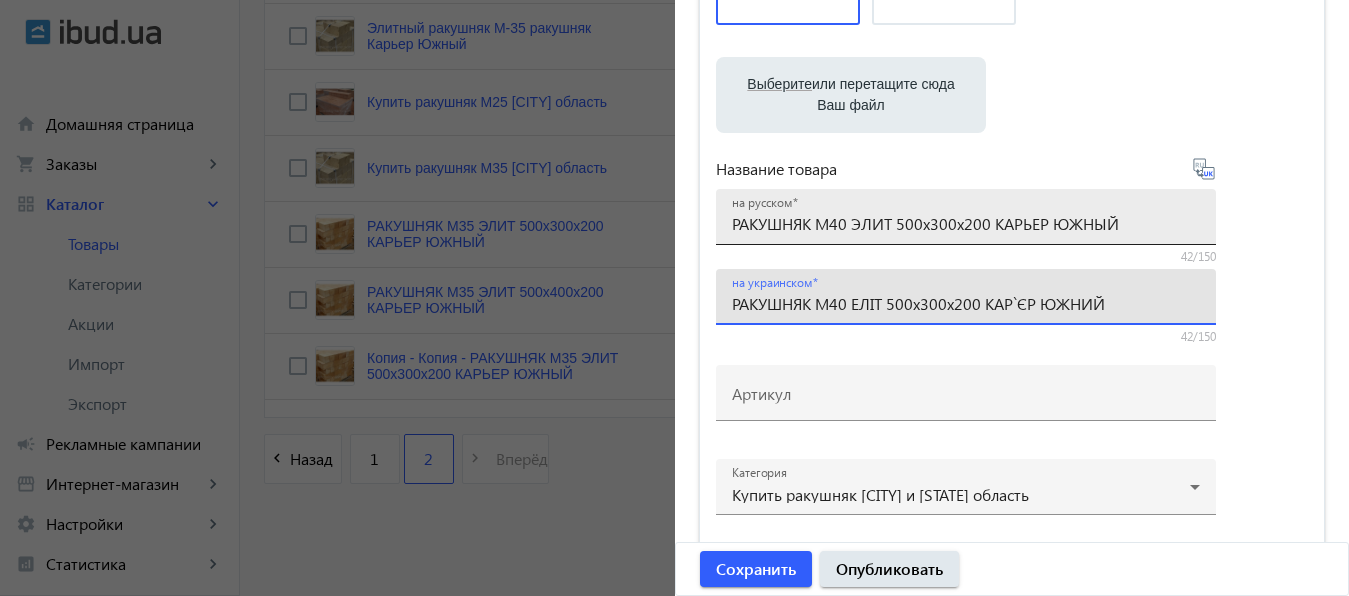 type on "РАКУШНЯК М40 ЕЛІТ 500х300х200 КАР`ЄР ЮЖНИЙ" 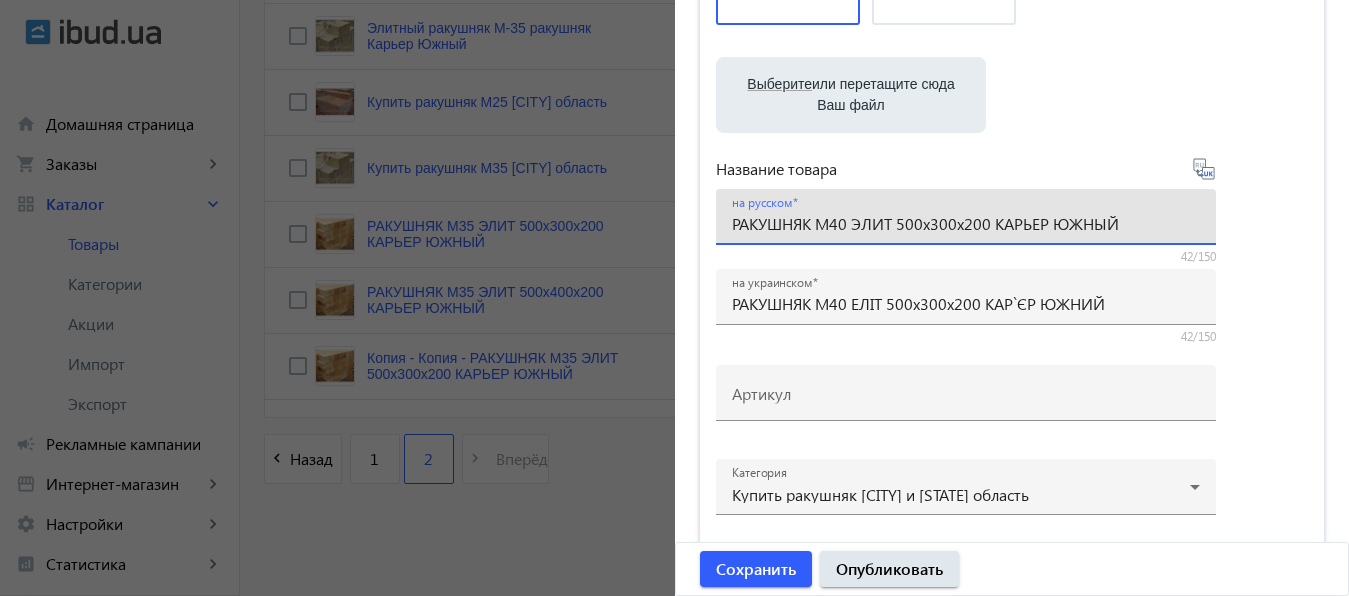 click on "РАКУШНЯК М40 ЭЛИТ 500х300х200 КАРЬЕР ЮЖНЫЙ" at bounding box center (966, 223) 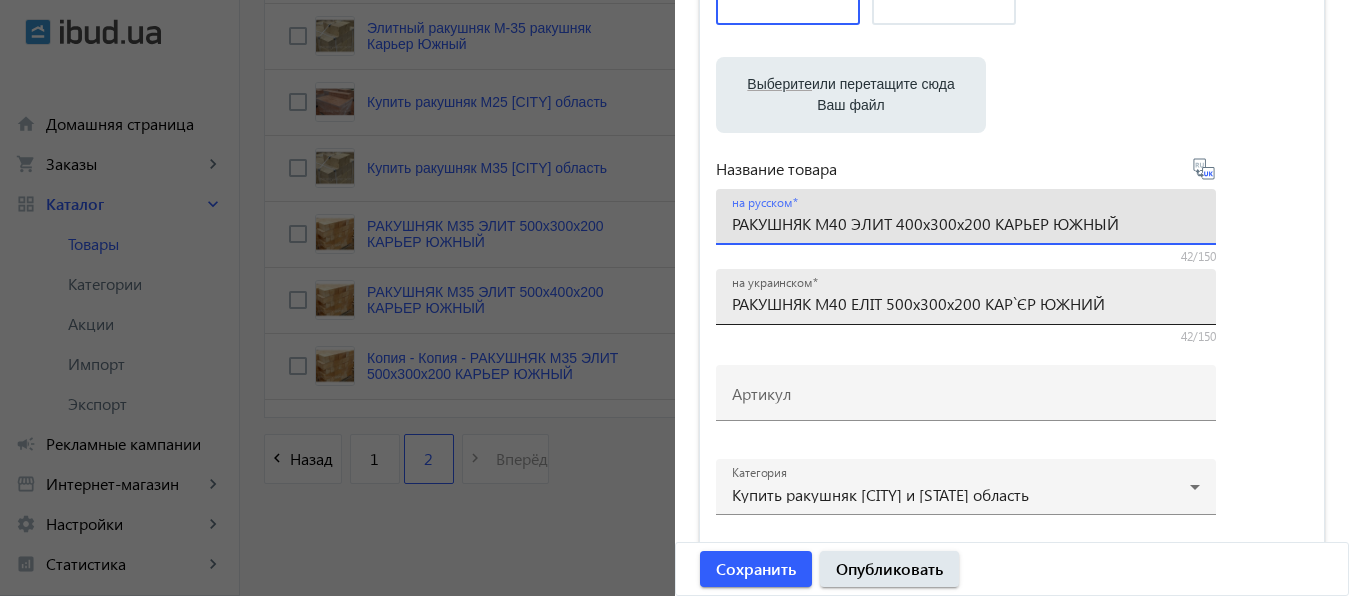 type on "РАКУШНЯК М40 ЭЛИТ 400х300х200 КАРЬЕР ЮЖНЫЙ" 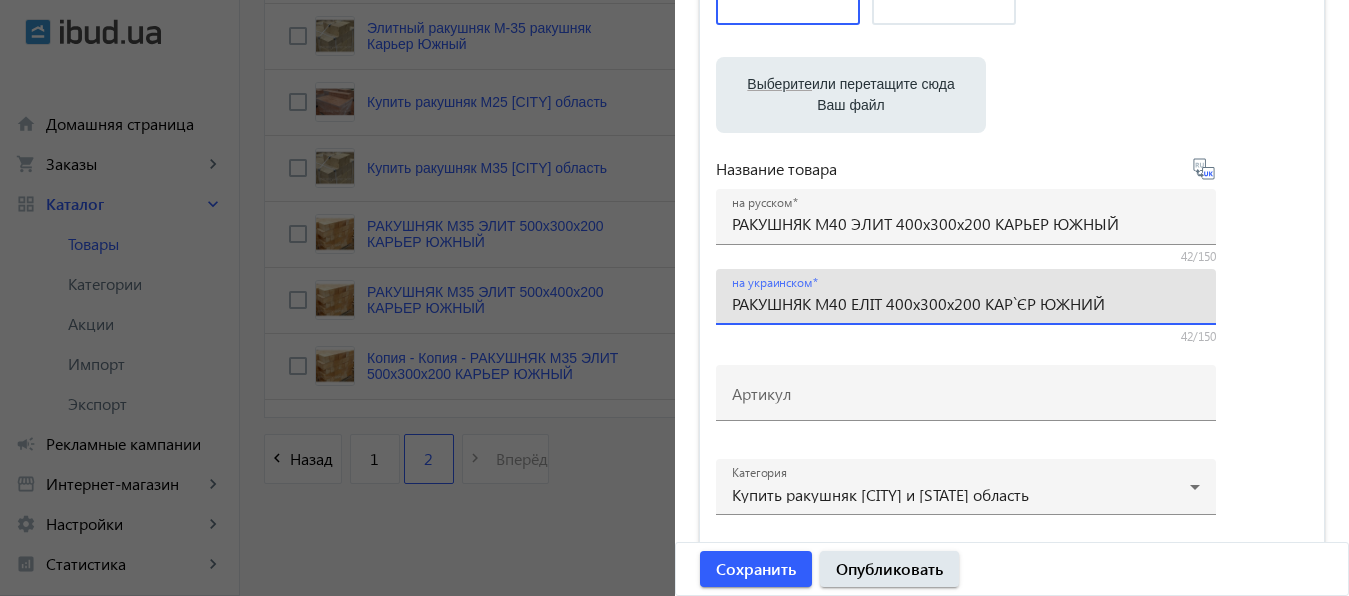 type on "РАКУШНЯК М40 ЕЛІТ 400х300х200 КАР`ЄР ЮЖНИЙ" 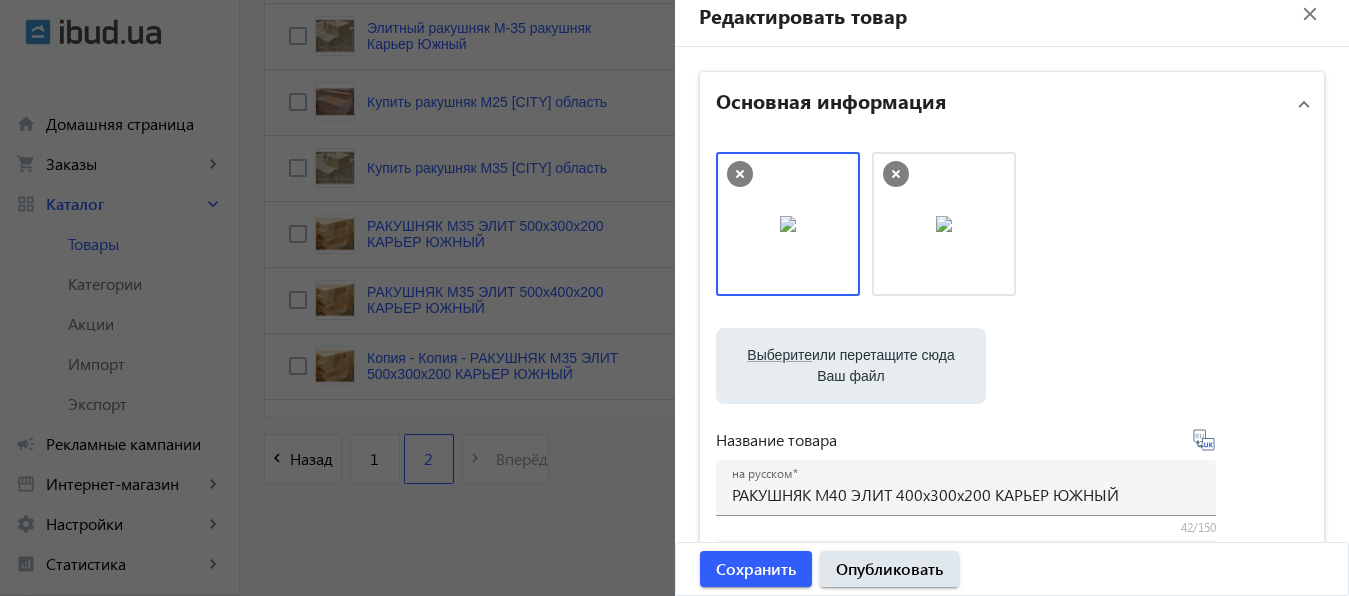 scroll, scrollTop: 0, scrollLeft: 0, axis: both 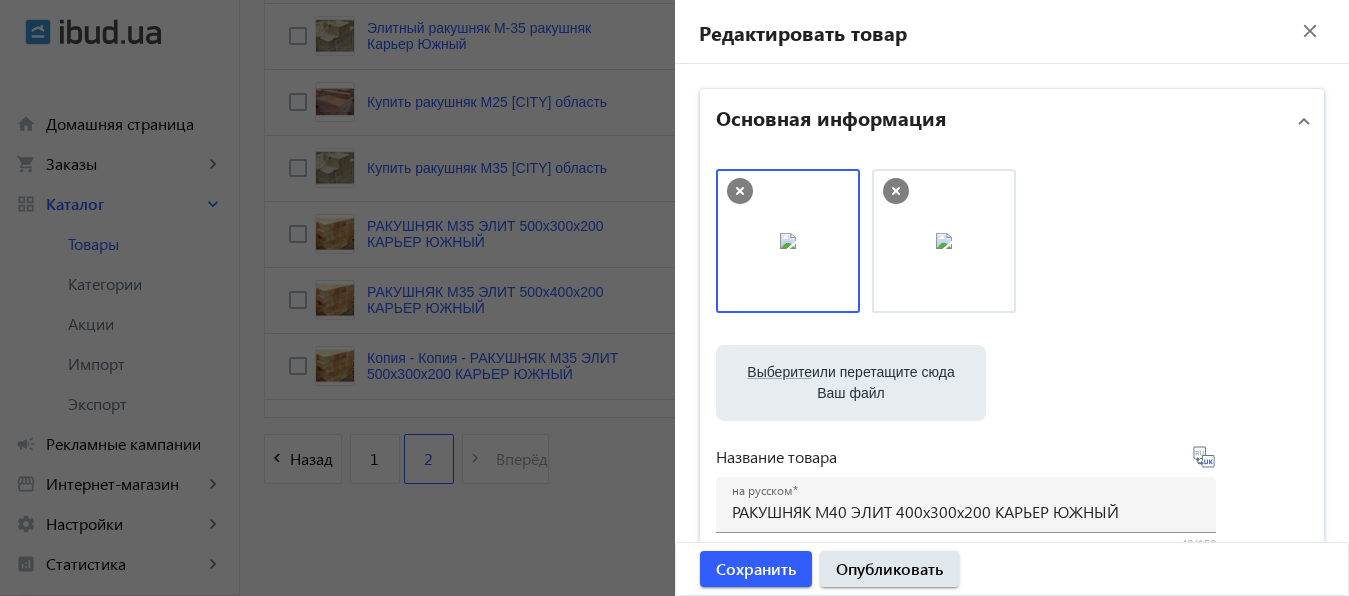 click on "Выберите  или перетащите сюда Ваш файл" at bounding box center [851, 383] 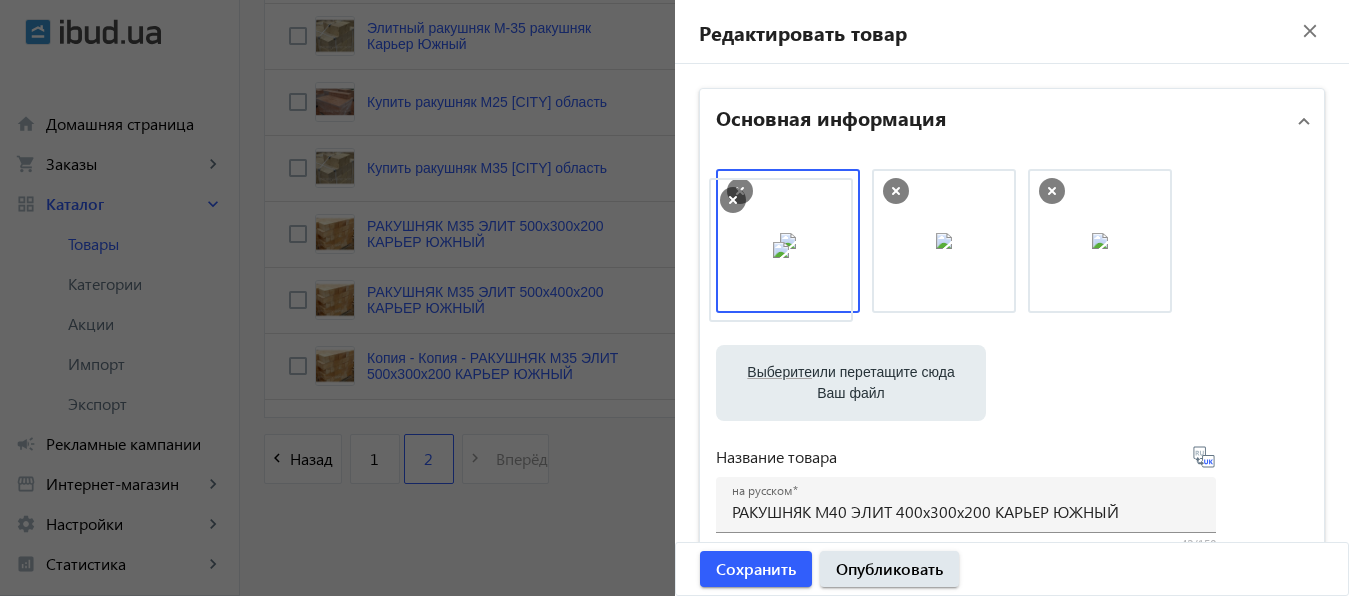 drag, startPoint x: 1080, startPoint y: 207, endPoint x: 769, endPoint y: 213, distance: 311.05786 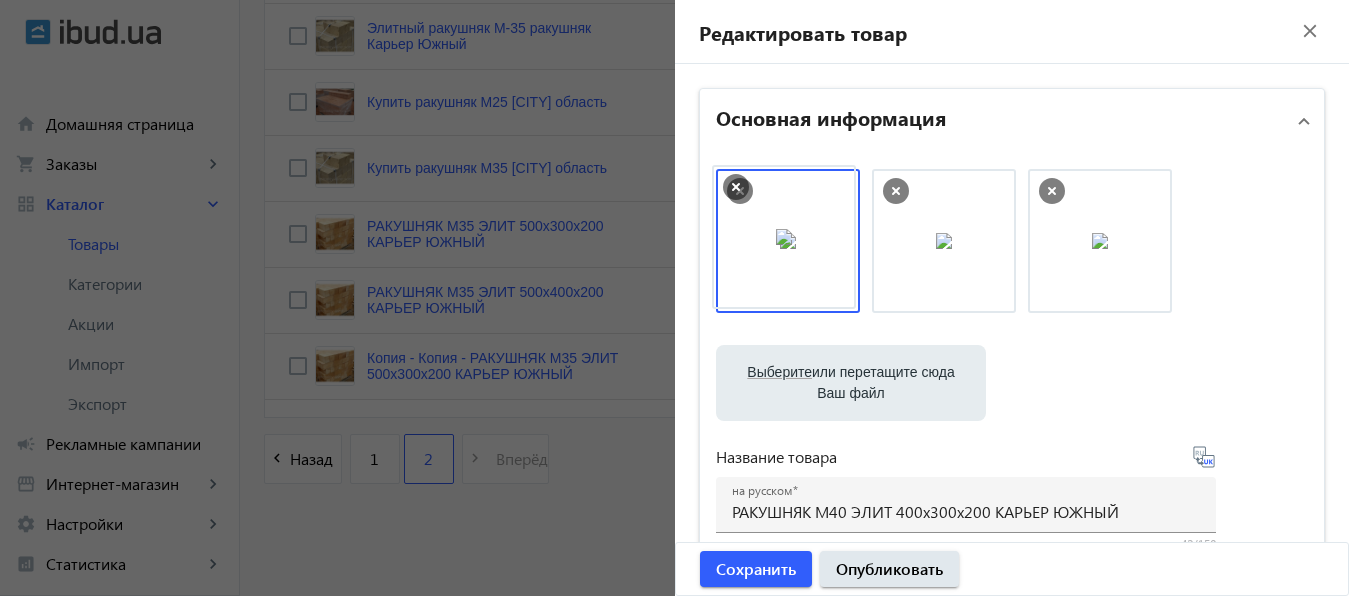 drag, startPoint x: 1103, startPoint y: 216, endPoint x: 796, endPoint y: 212, distance: 307.02606 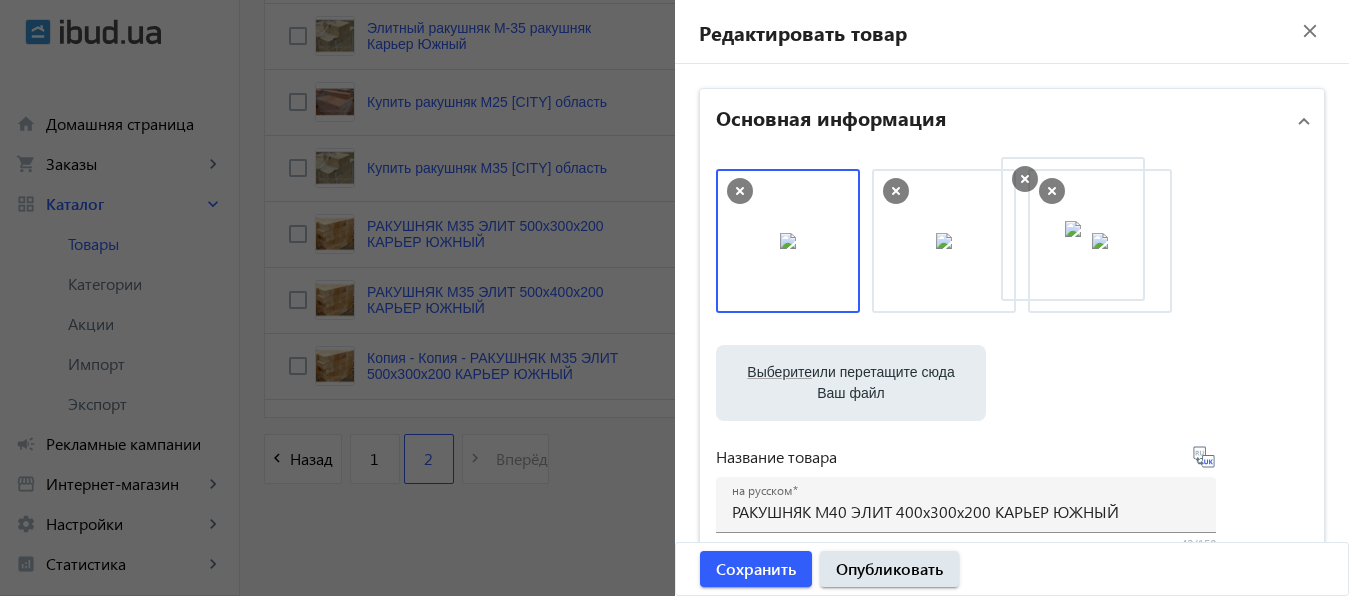 drag, startPoint x: 799, startPoint y: 213, endPoint x: 1105, endPoint y: 202, distance: 306.19766 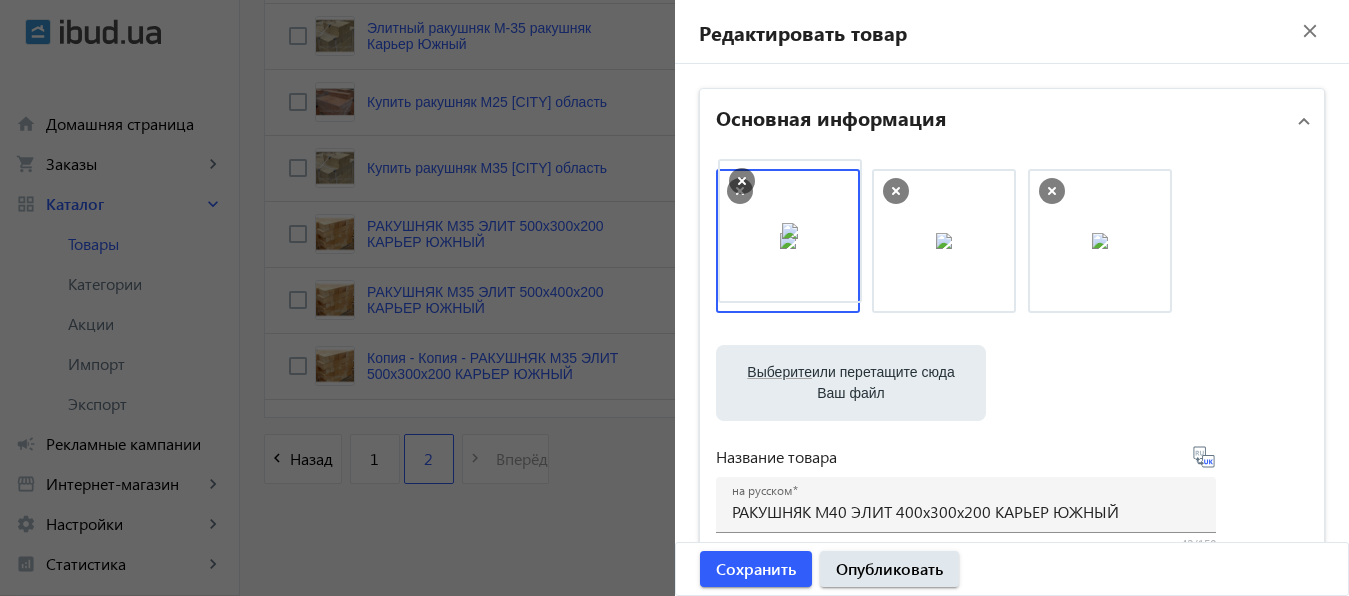 drag, startPoint x: 962, startPoint y: 214, endPoint x: 817, endPoint y: 204, distance: 145.34442 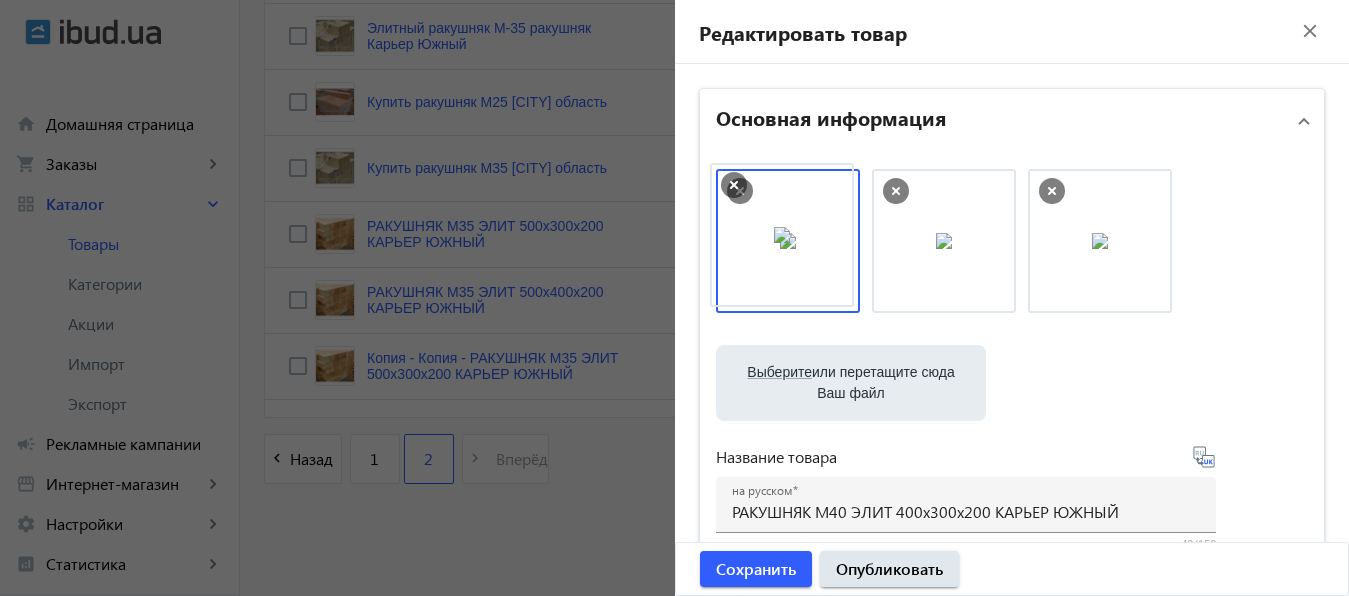 drag, startPoint x: 904, startPoint y: 216, endPoint x: 750, endPoint y: 208, distance: 154.20766 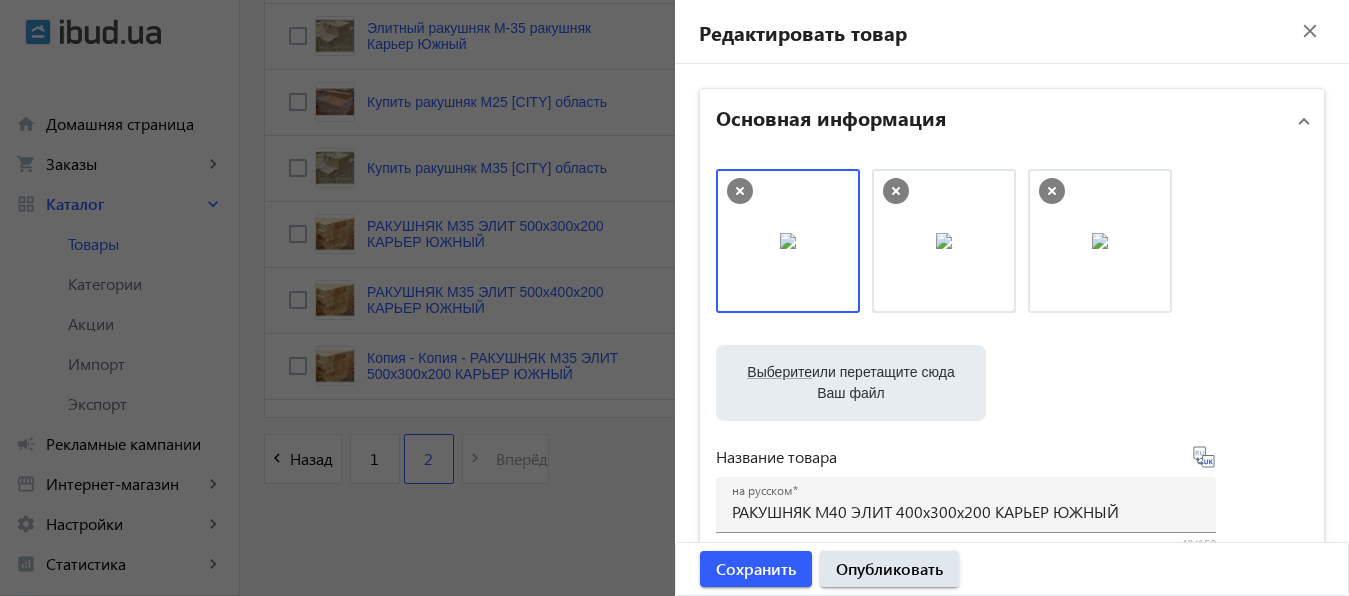 click 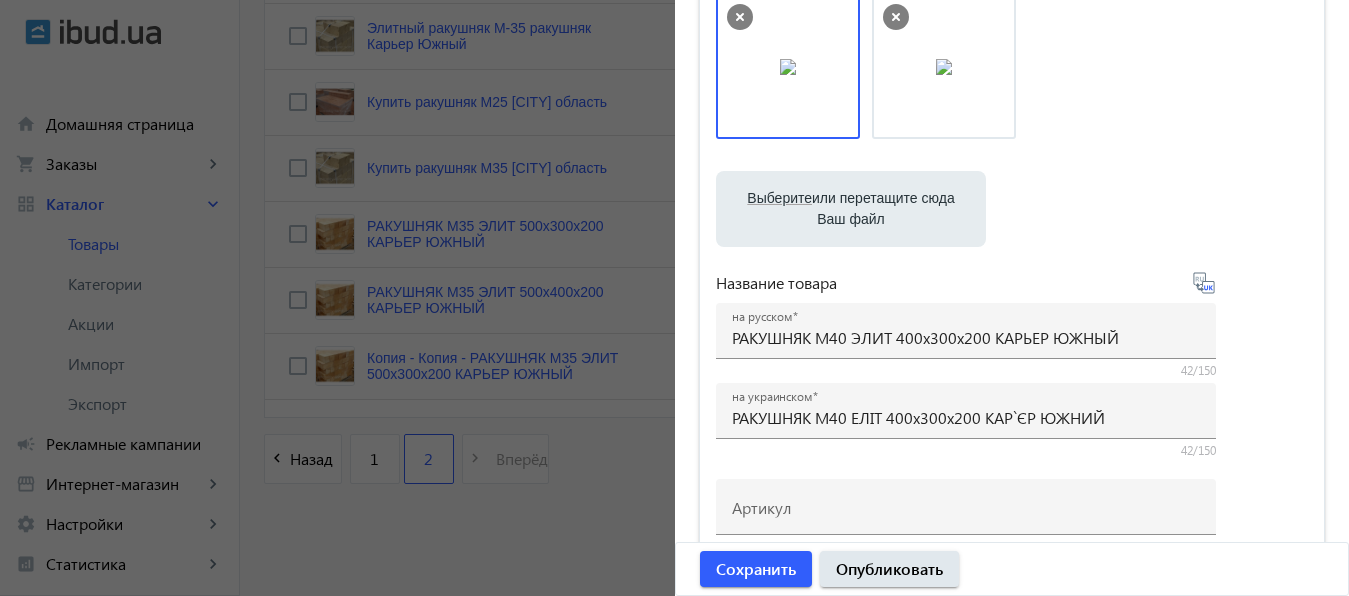 scroll, scrollTop: 183, scrollLeft: 0, axis: vertical 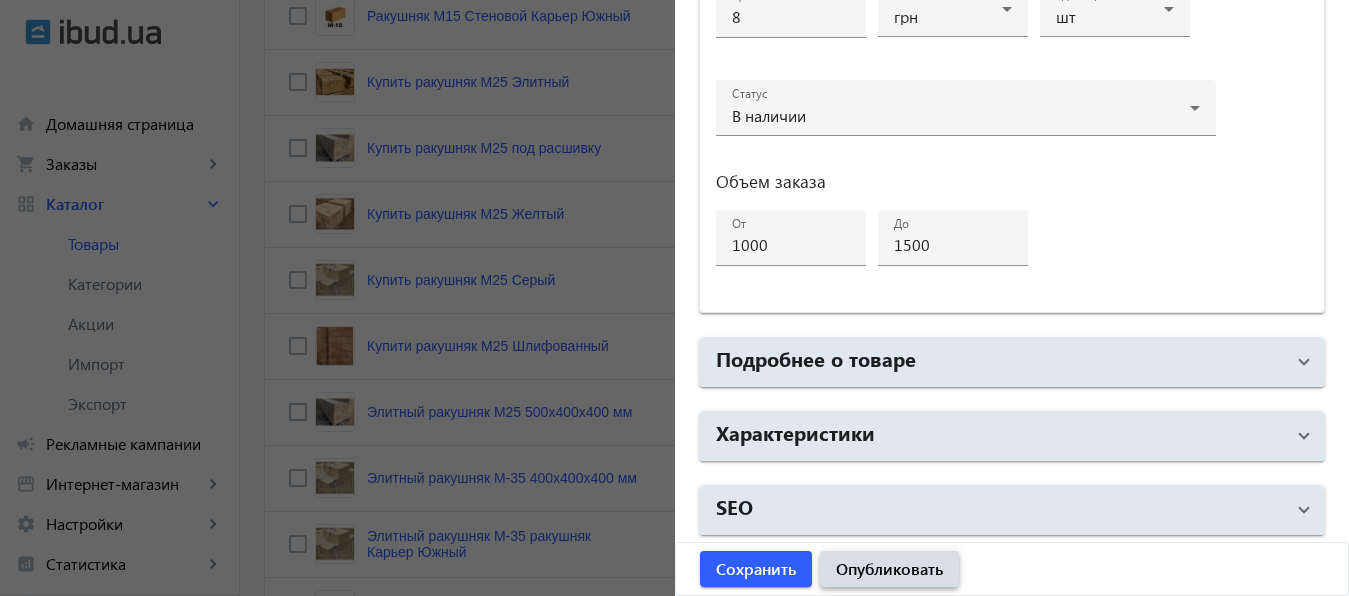 click on "Опубликовать" 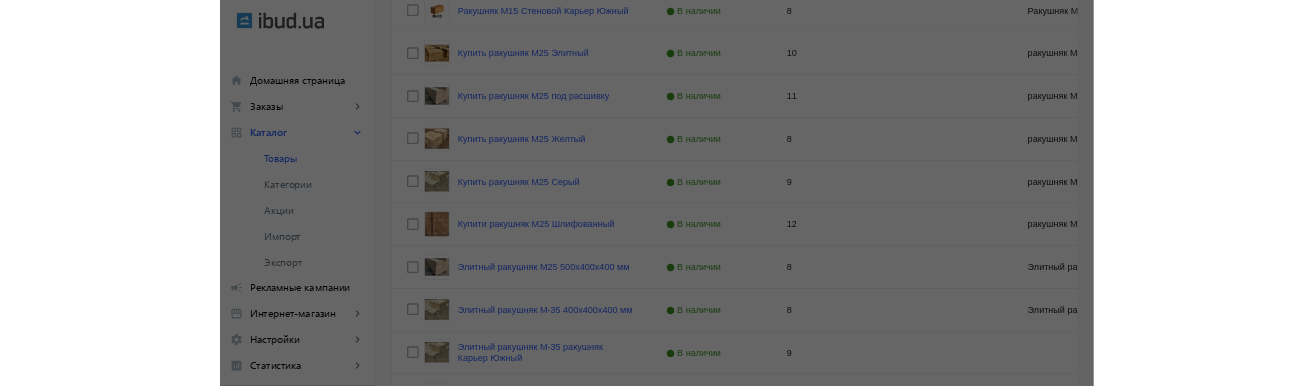 scroll, scrollTop: 0, scrollLeft: 0, axis: both 